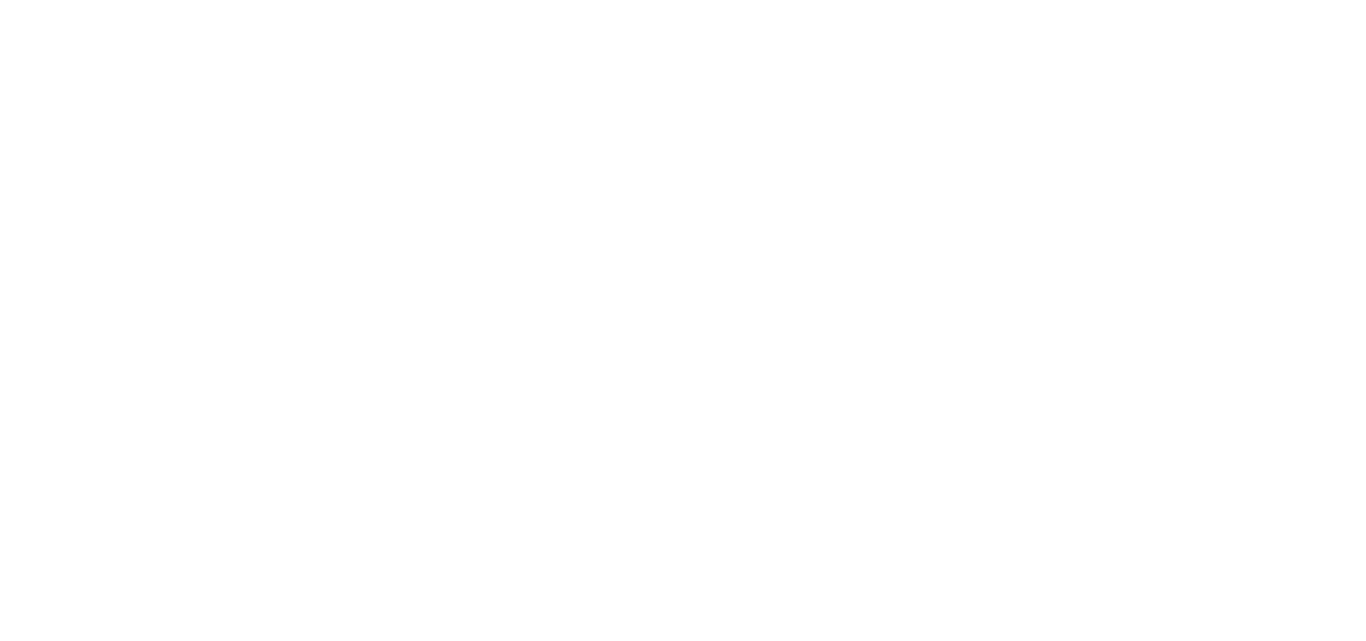 scroll, scrollTop: 0, scrollLeft: 0, axis: both 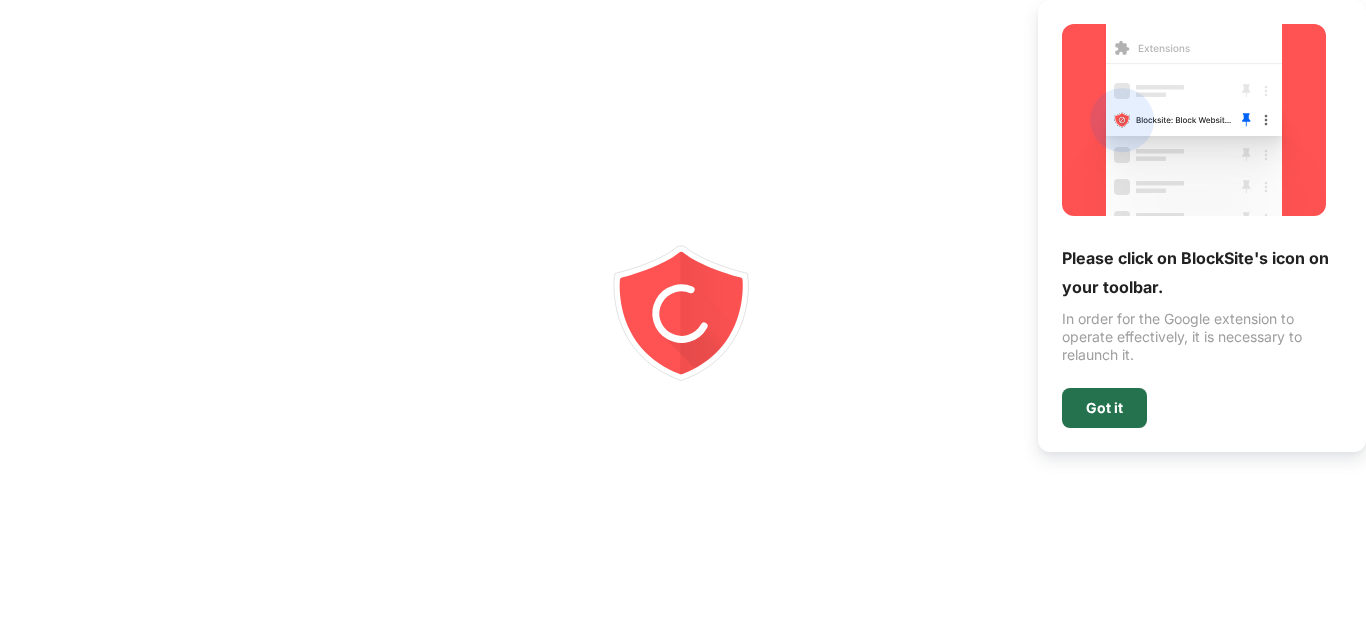 click on "Got it" at bounding box center [1104, 408] 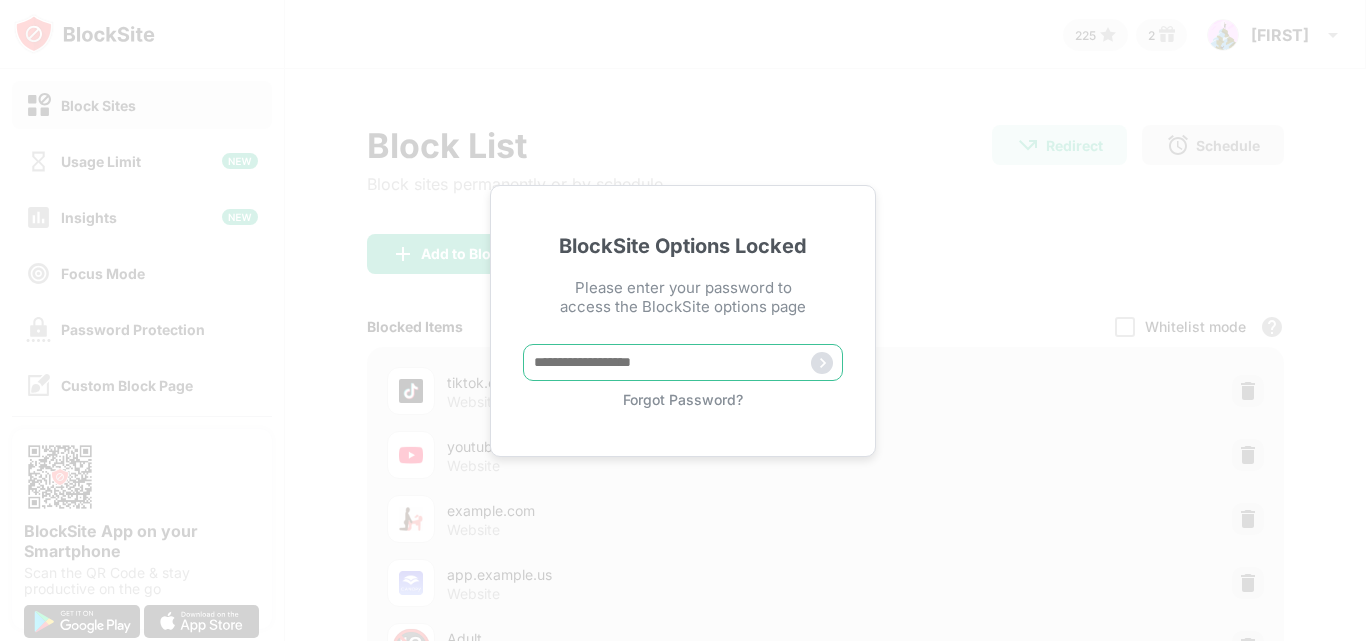 click at bounding box center [683, 362] 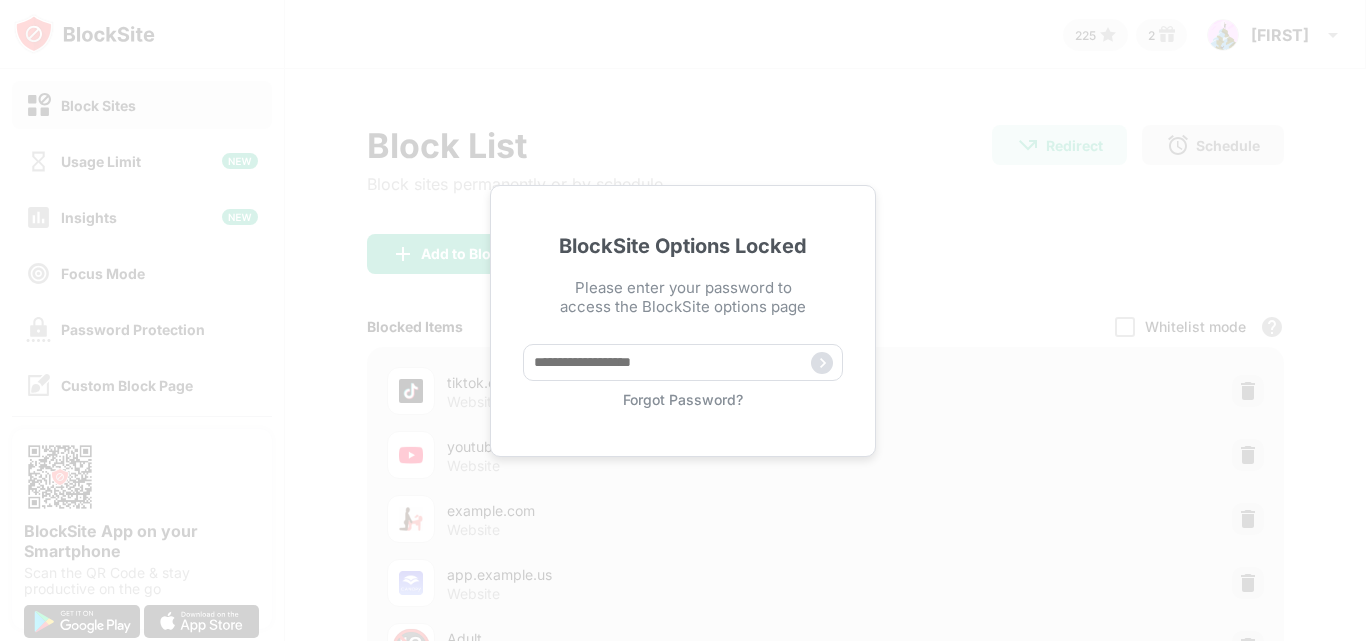 click on "Forgot Password?" at bounding box center (683, 399) 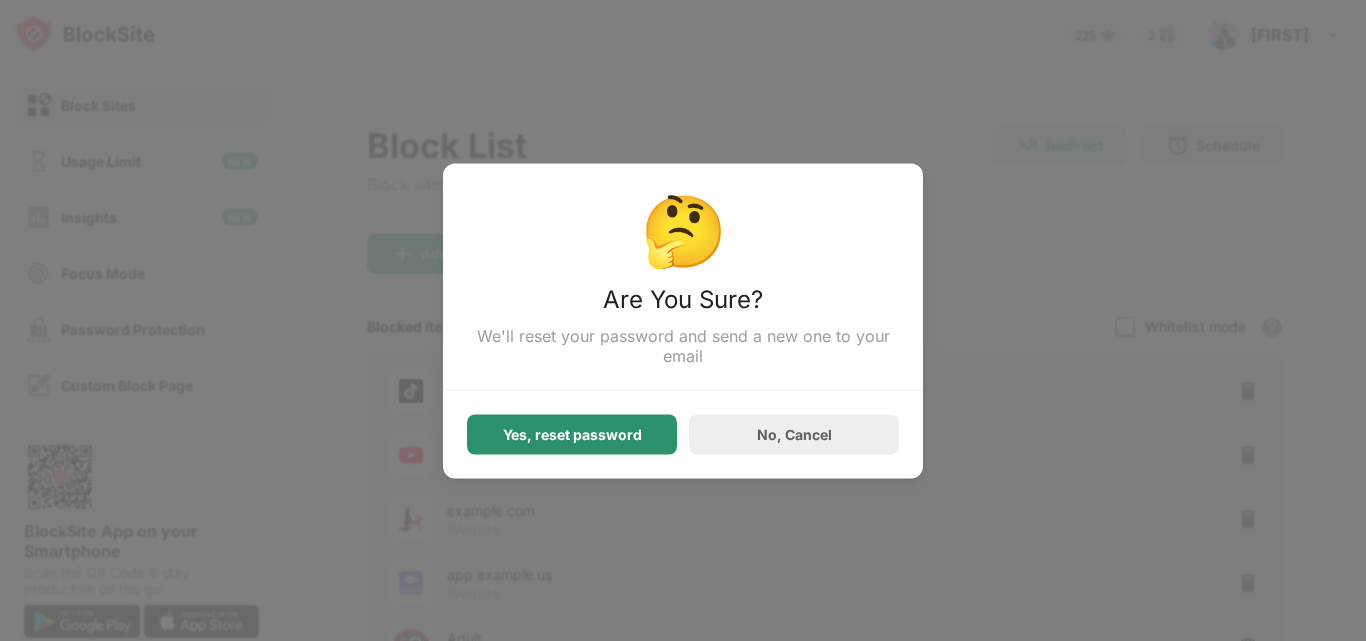 click on "Yes, reset password" at bounding box center (572, 434) 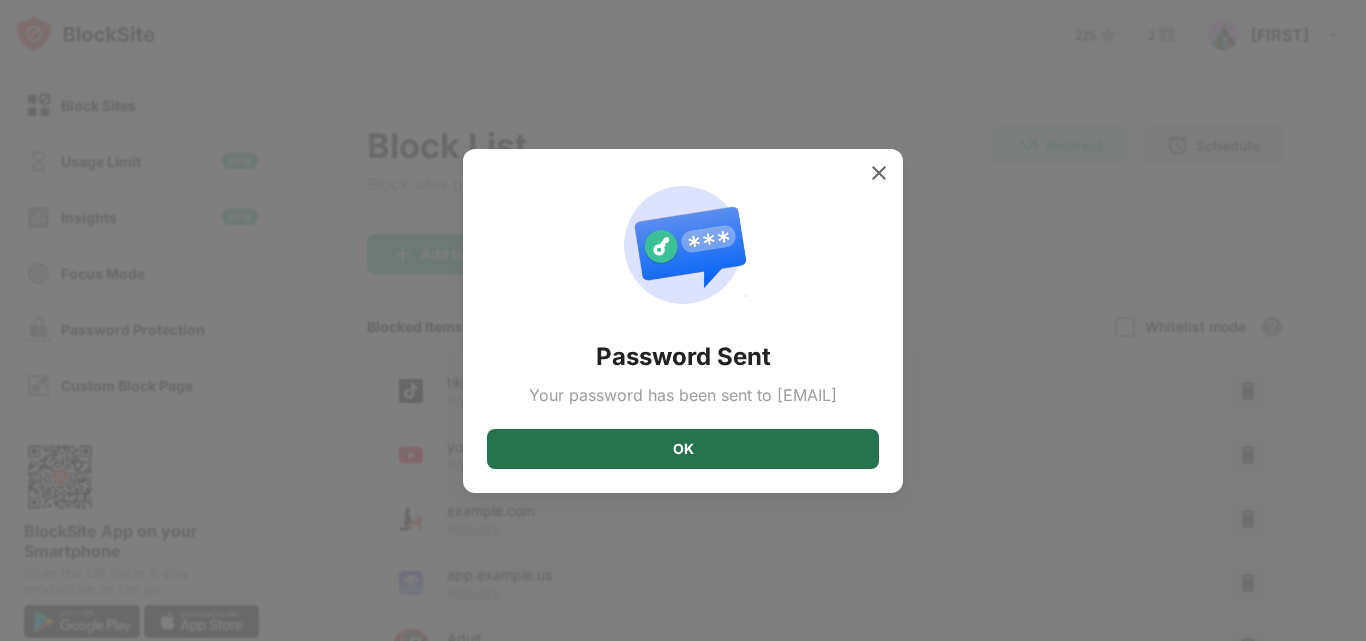 click on "OK" at bounding box center (683, 449) 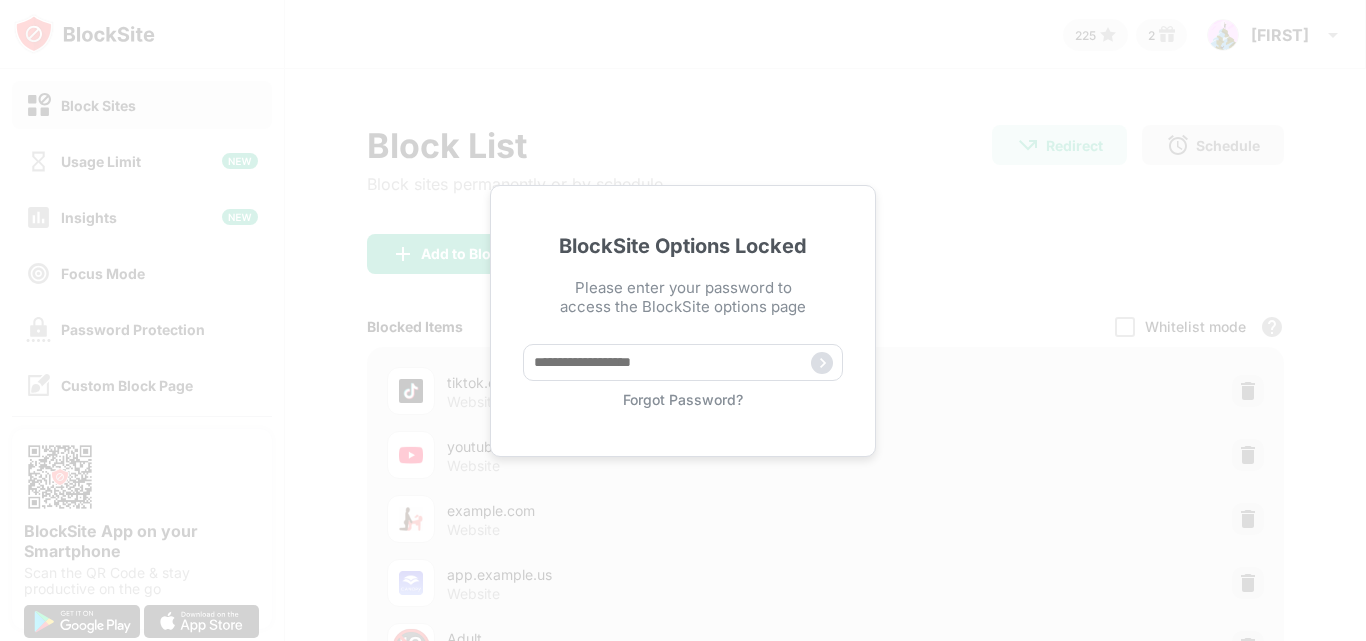 click on "BlockSite Options Locked Please enter your password to access the BlockSite options page Forgot Password?" at bounding box center [683, 320] 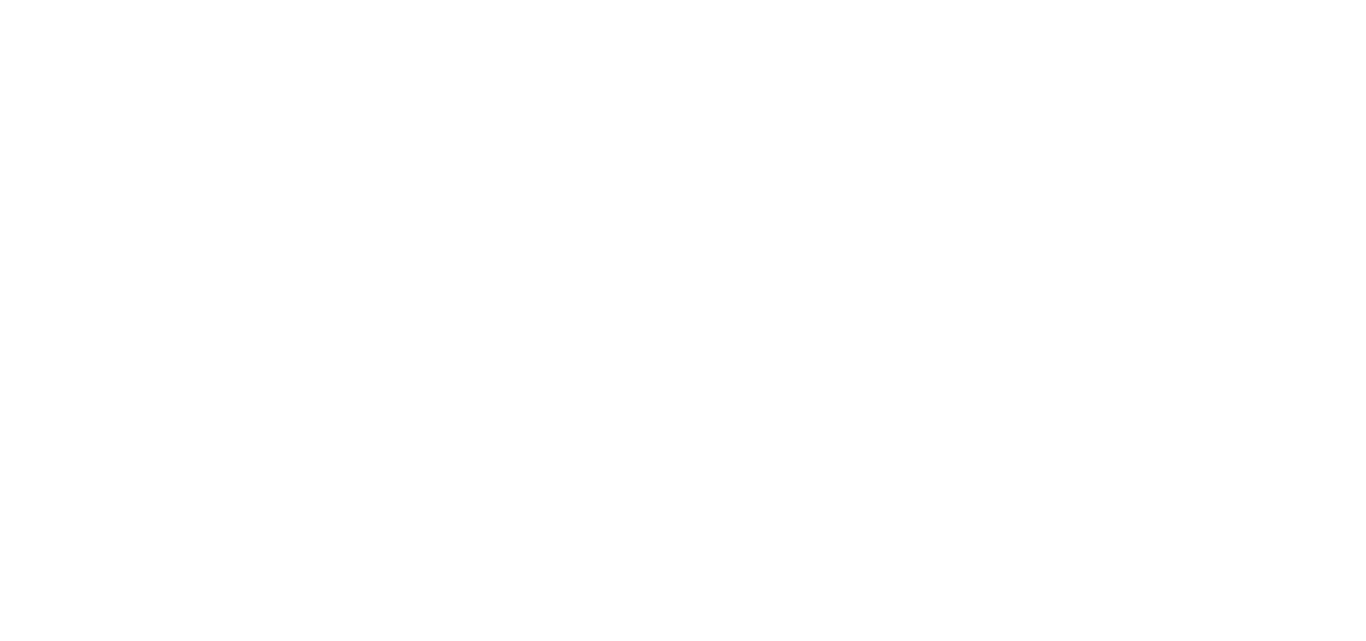 scroll, scrollTop: 0, scrollLeft: 0, axis: both 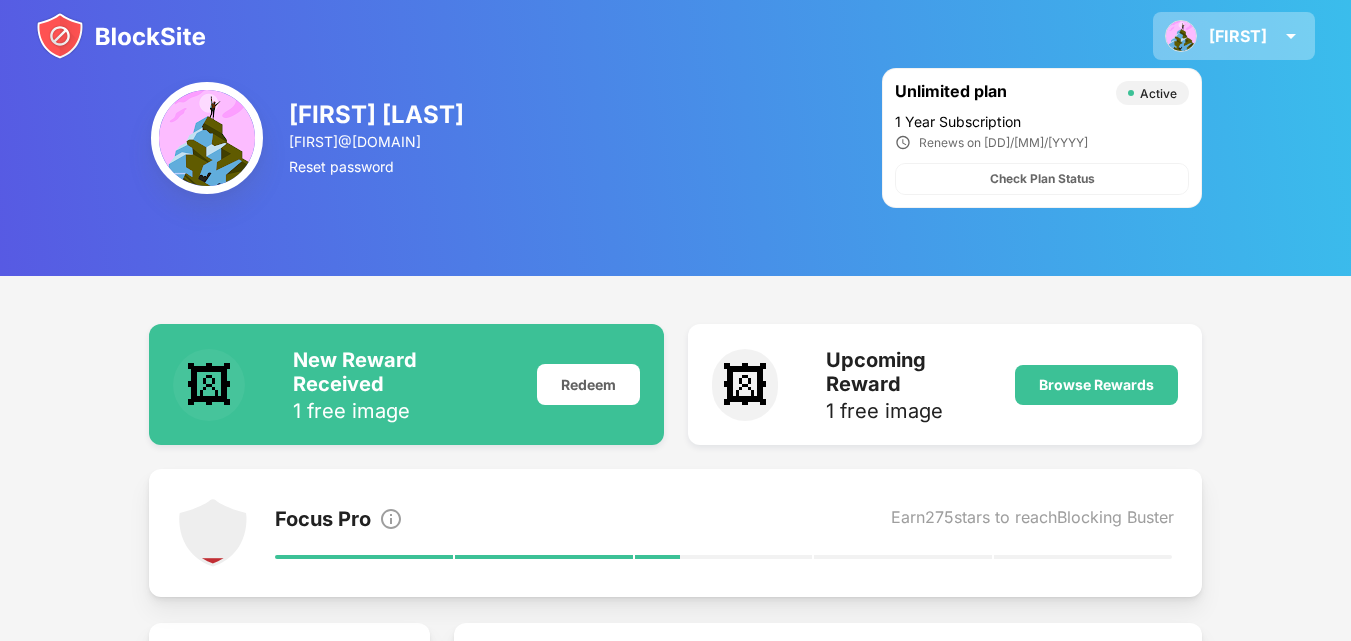 click on "[FIRST] [FIRST] [LAST] View Account Insights Rewards Settings Support Log Out" at bounding box center [1234, 36] 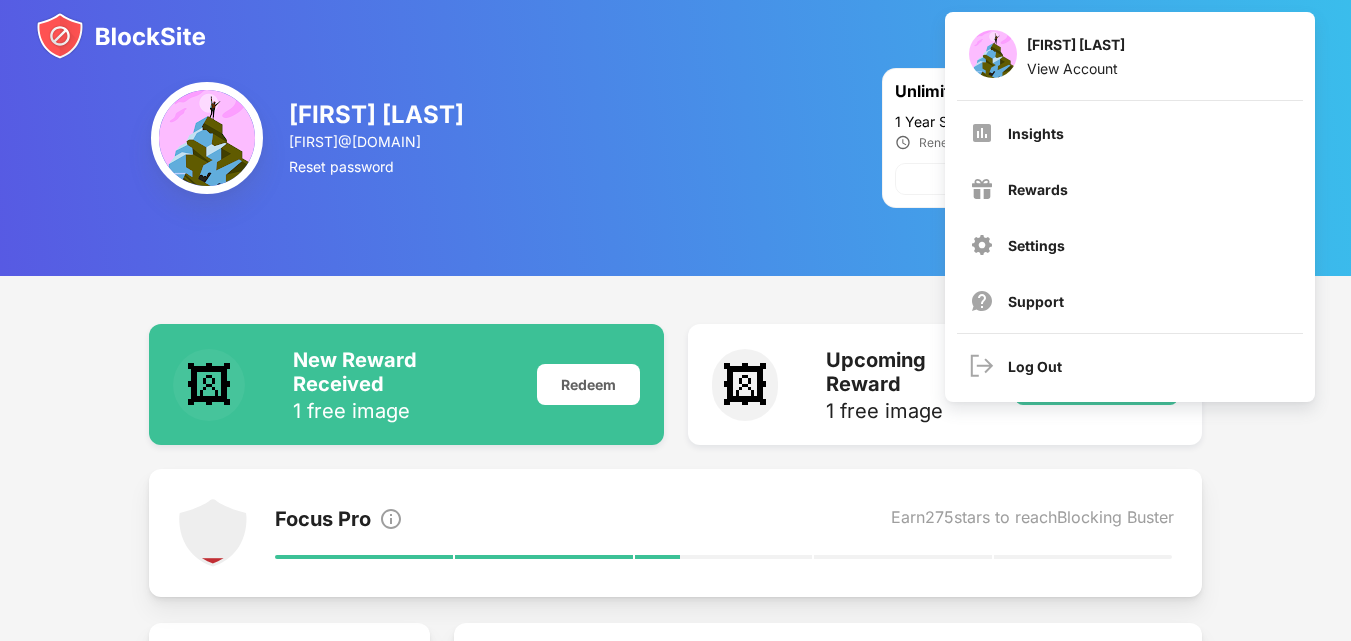 click on "[FIRST] [LAST] View Account" at bounding box center [1130, 56] 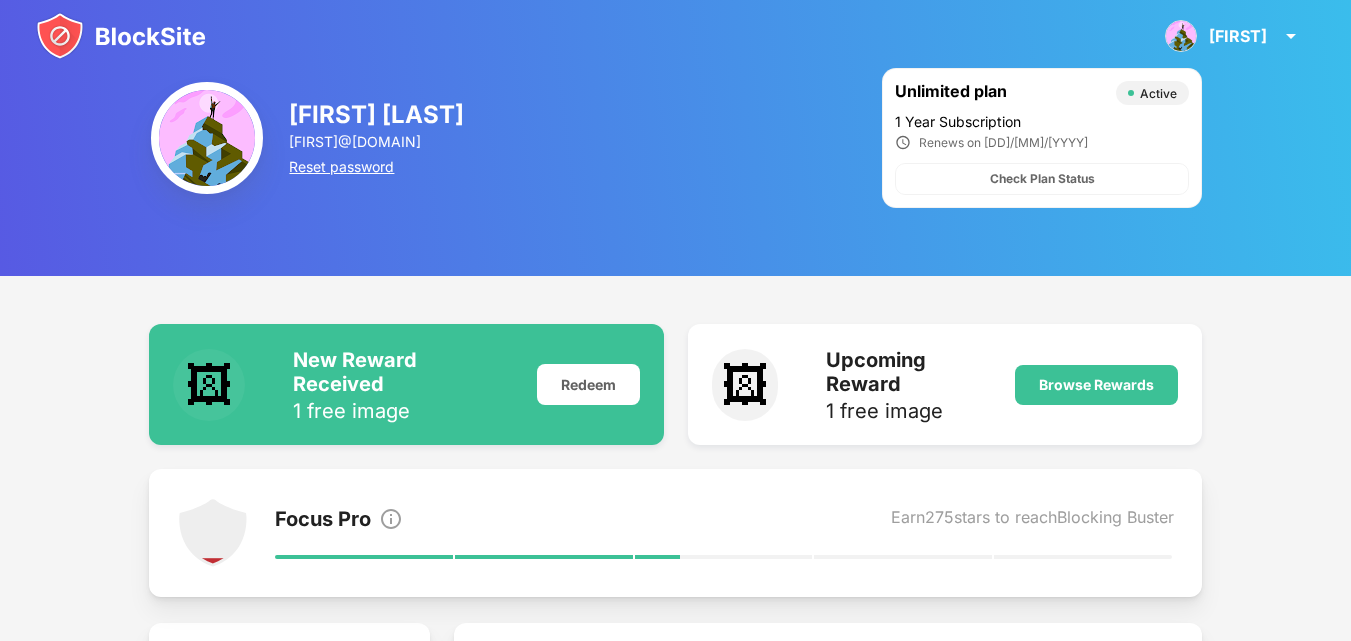 click on "Reset password" at bounding box center (378, 166) 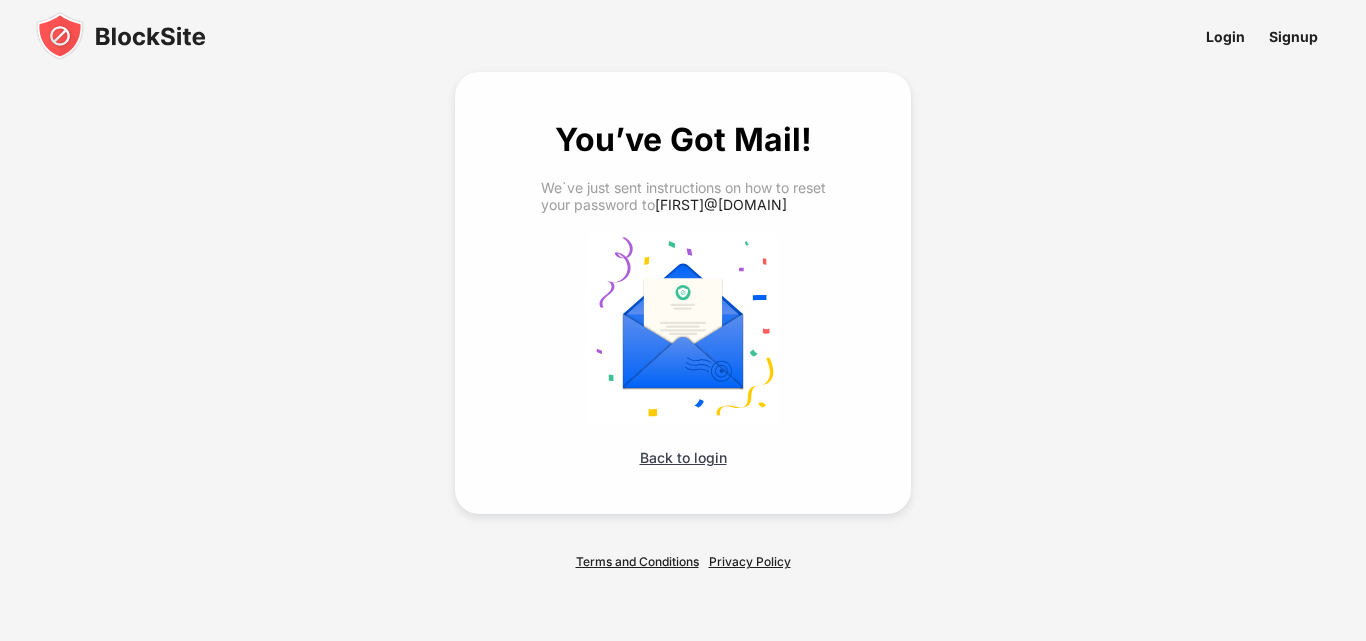 click on "Back to login" at bounding box center [683, 457] 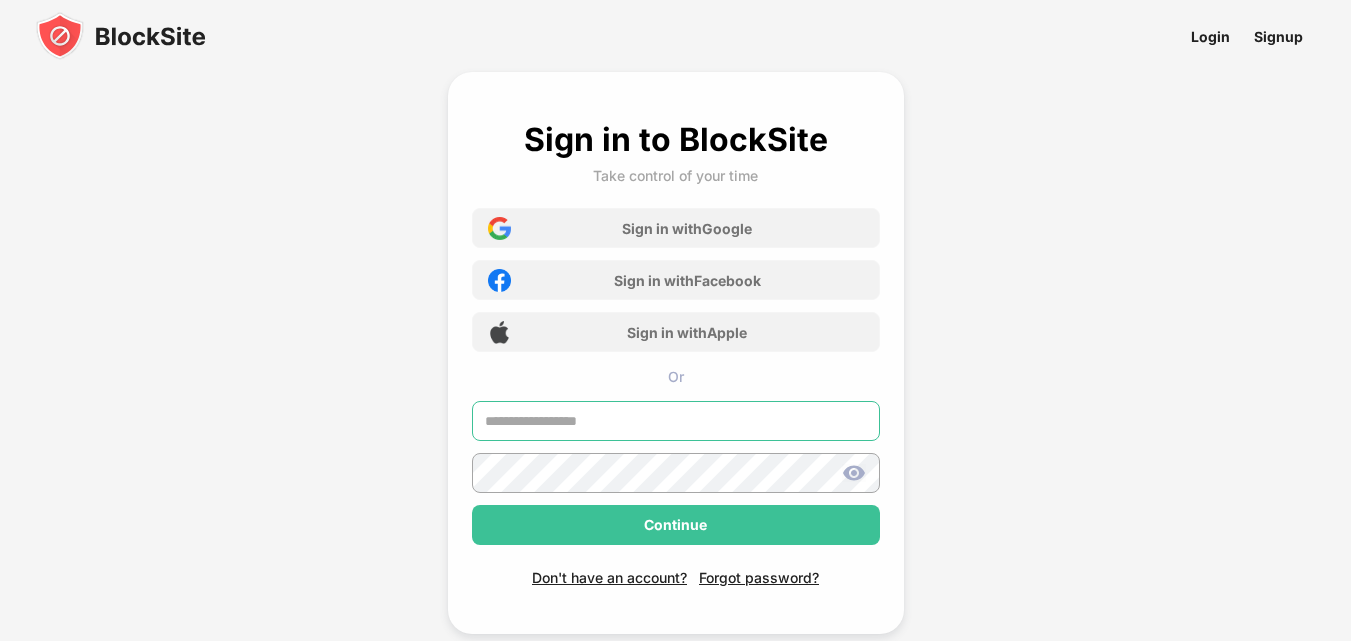 type on "**********" 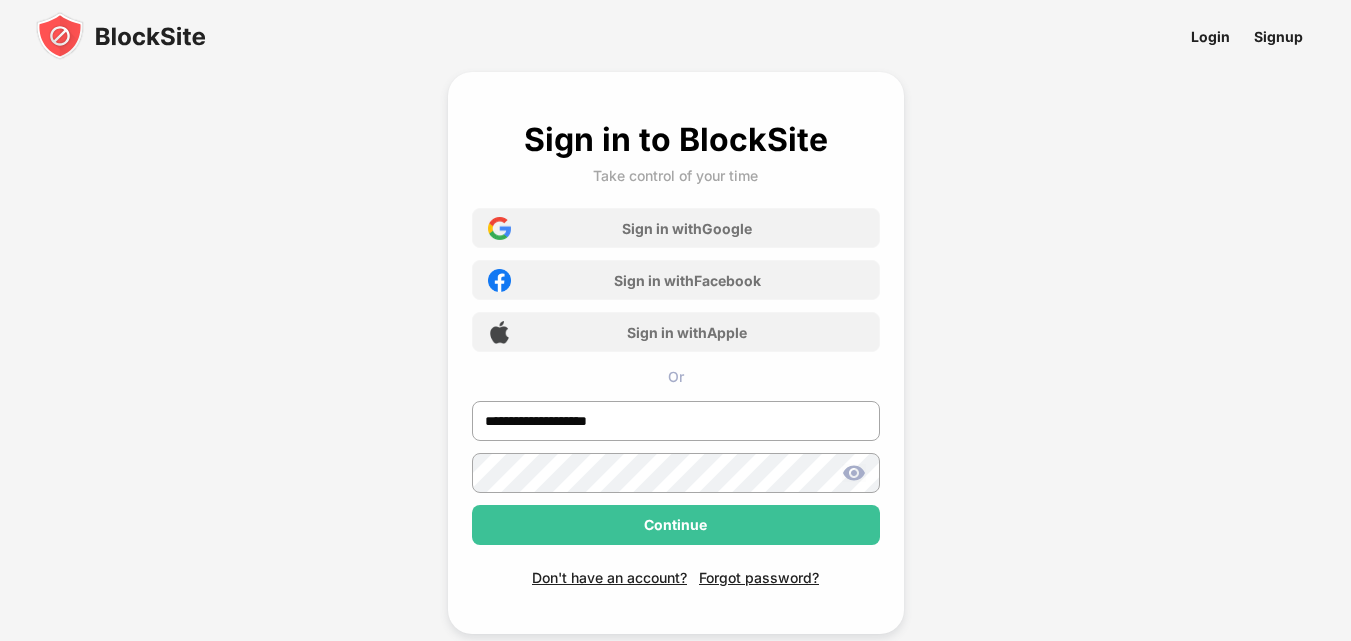 click at bounding box center (854, 473) 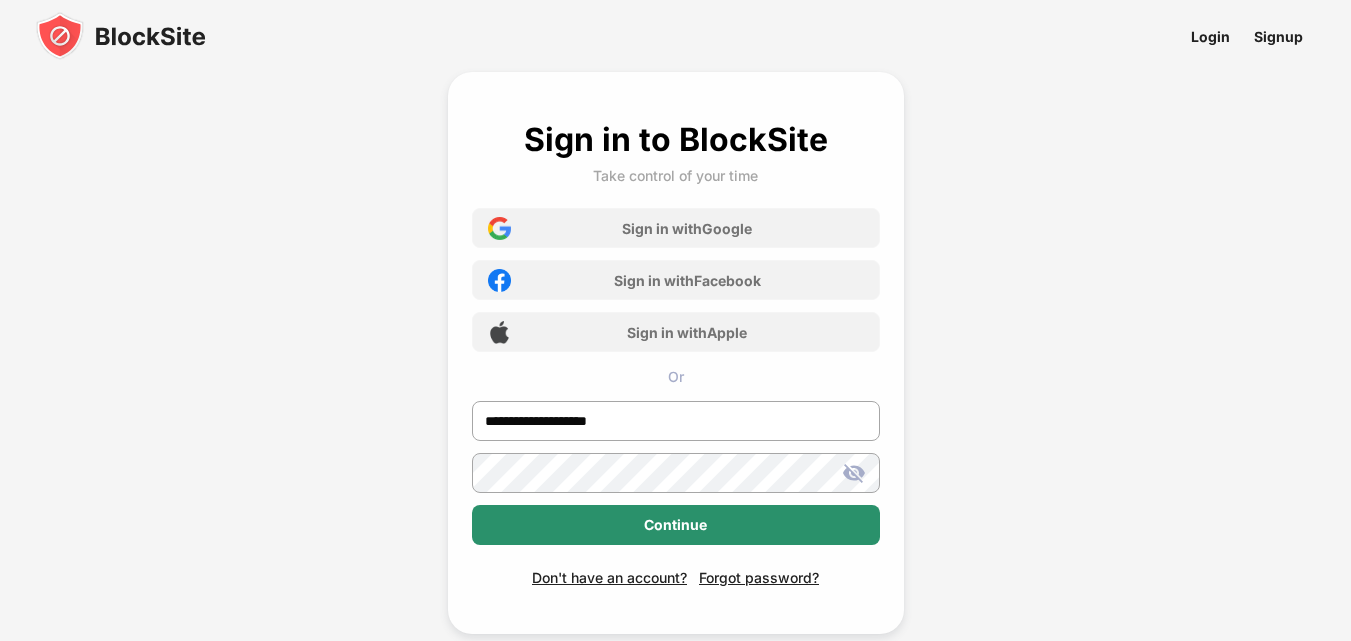 click on "Continue" at bounding box center (676, 525) 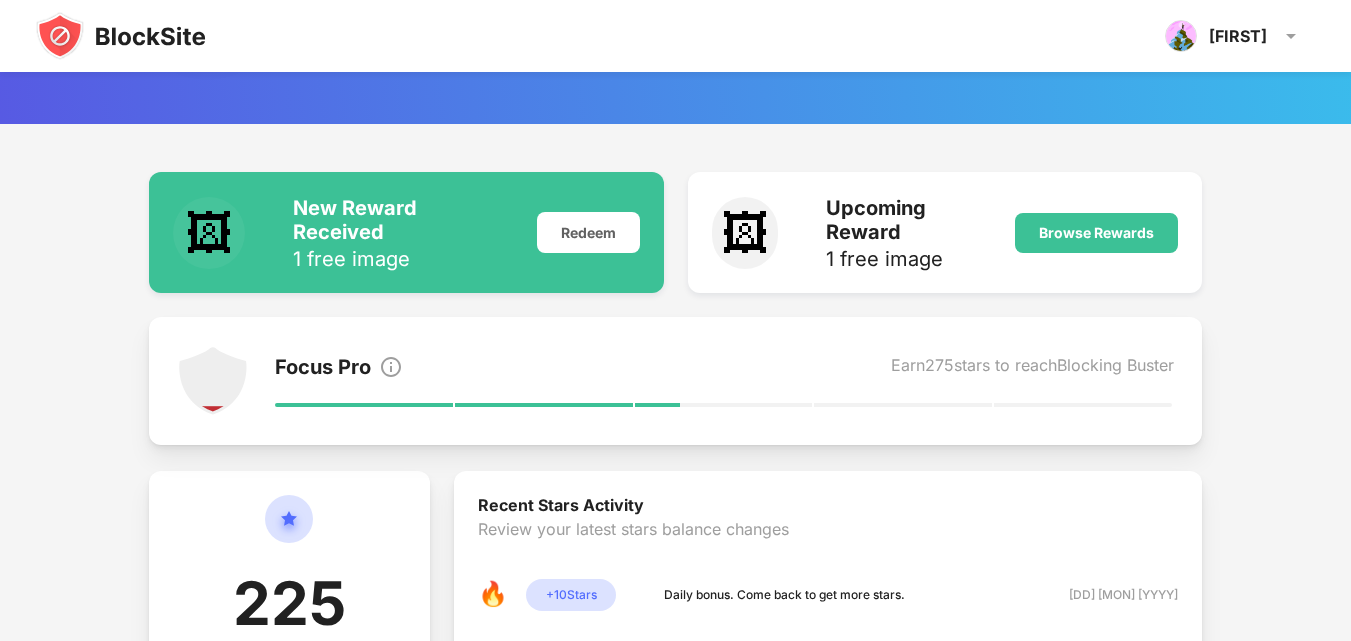 scroll, scrollTop: 149, scrollLeft: 0, axis: vertical 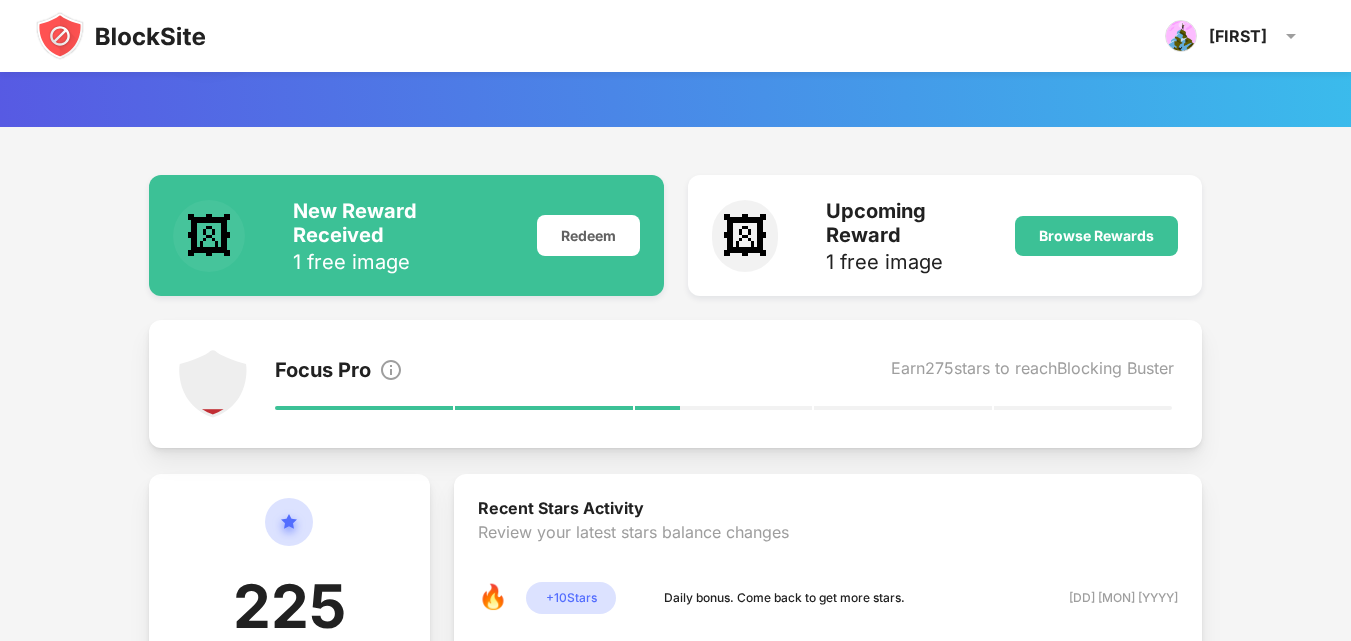 click on "Earn  275  stars to reach  Blocking Buster" at bounding box center [1032, 372] 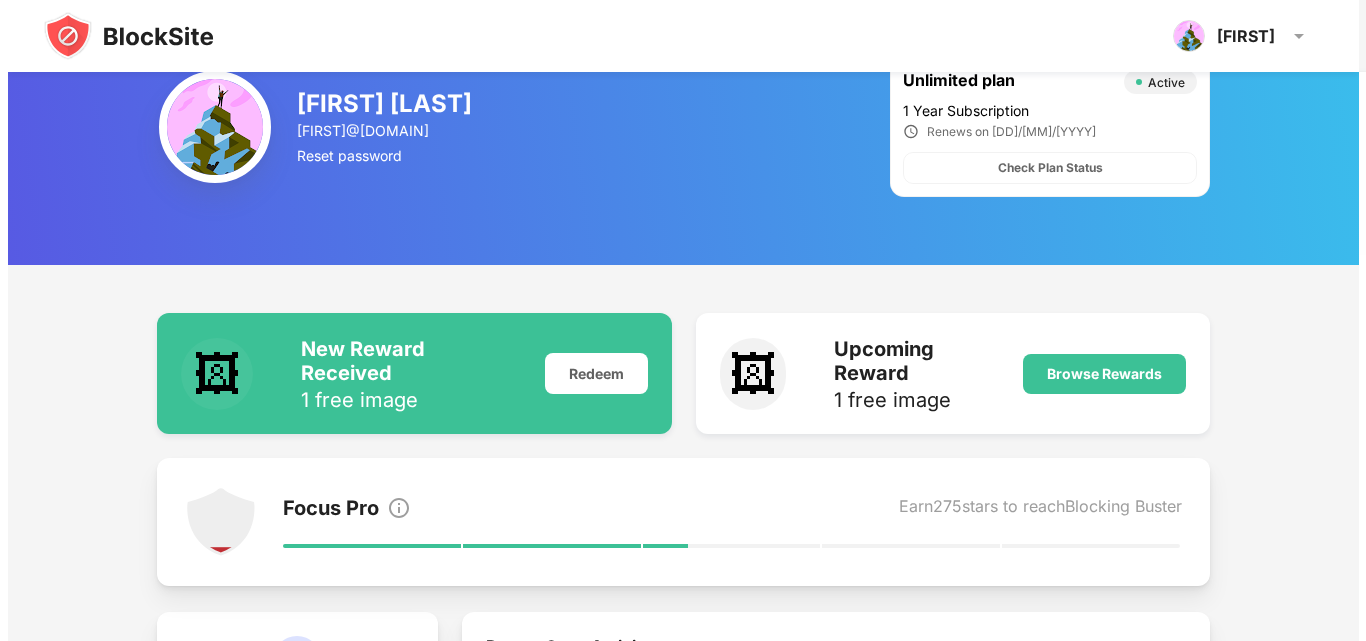 scroll, scrollTop: 0, scrollLeft: 0, axis: both 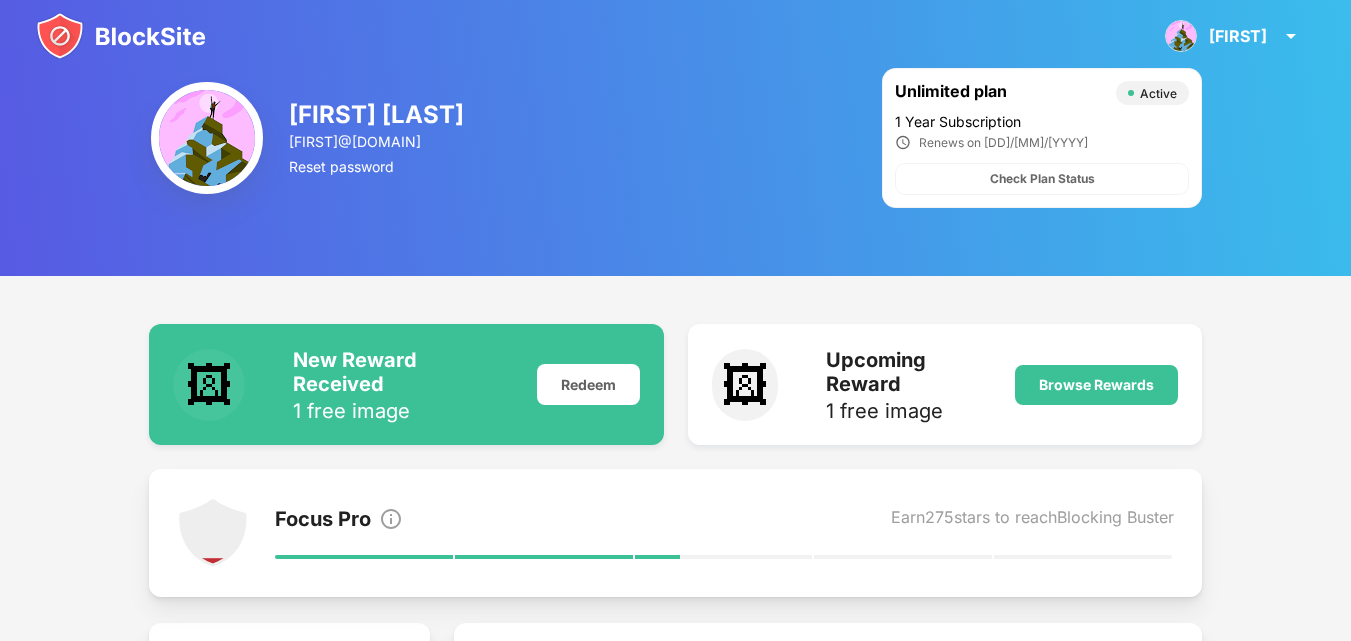 click at bounding box center (207, 138) 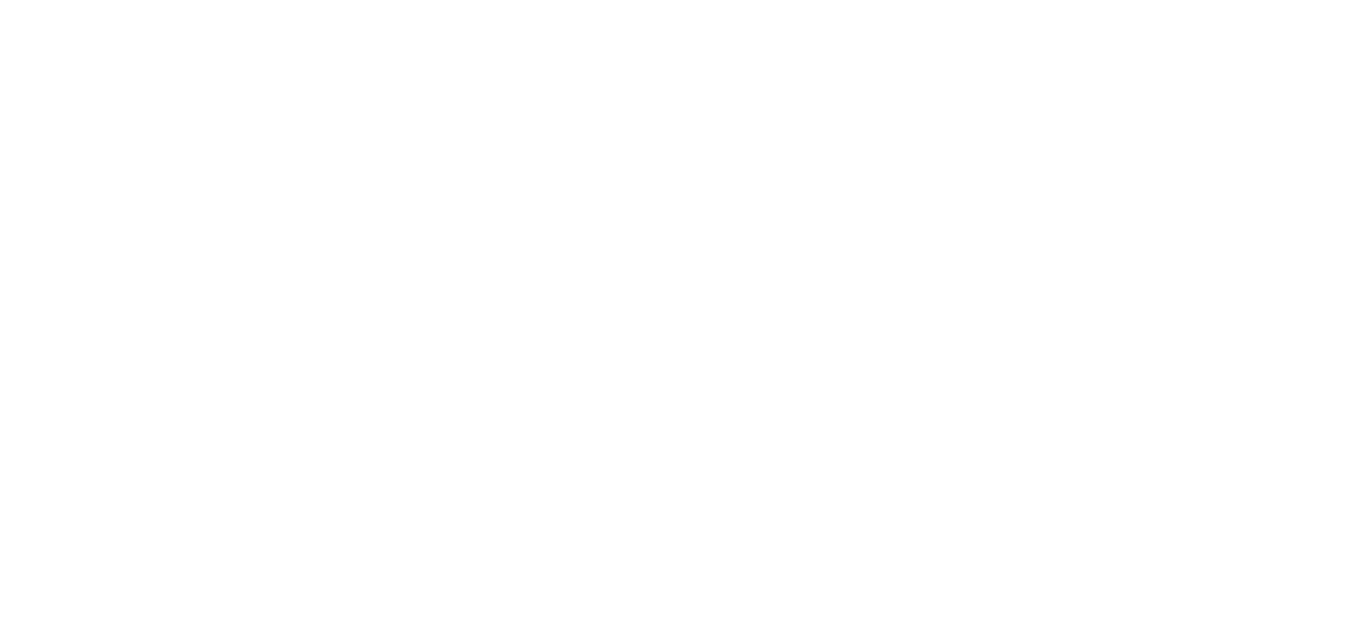 scroll, scrollTop: 0, scrollLeft: 0, axis: both 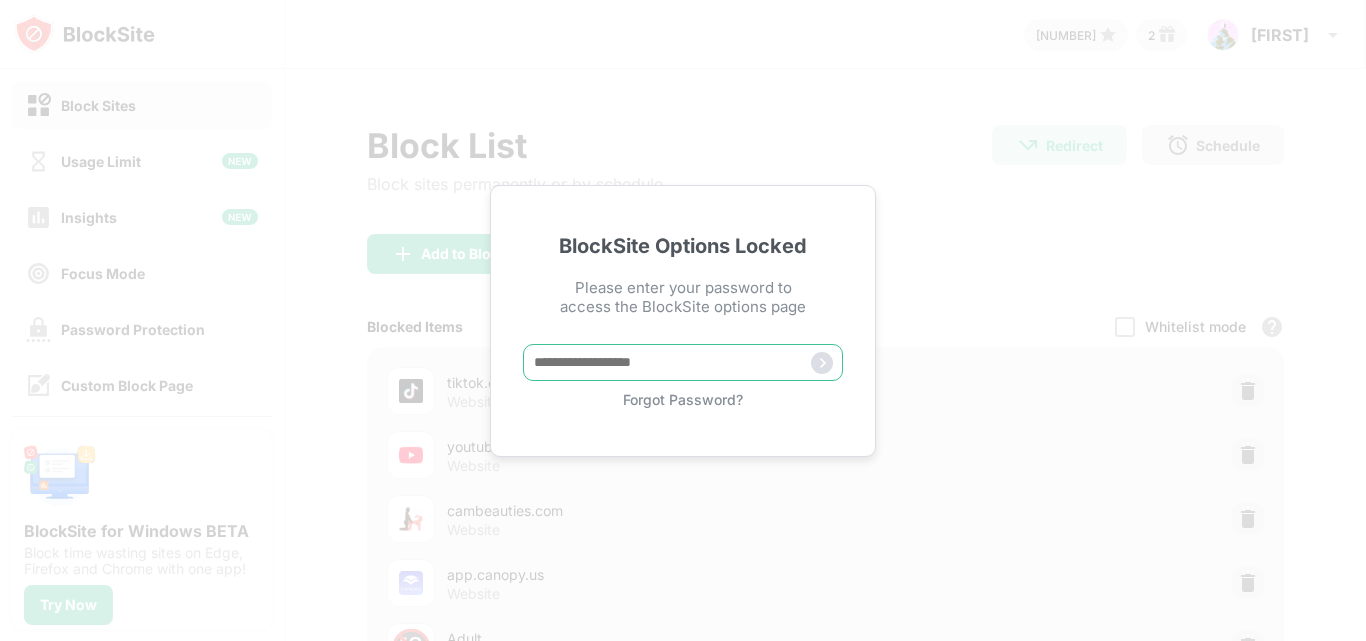 click at bounding box center (683, 362) 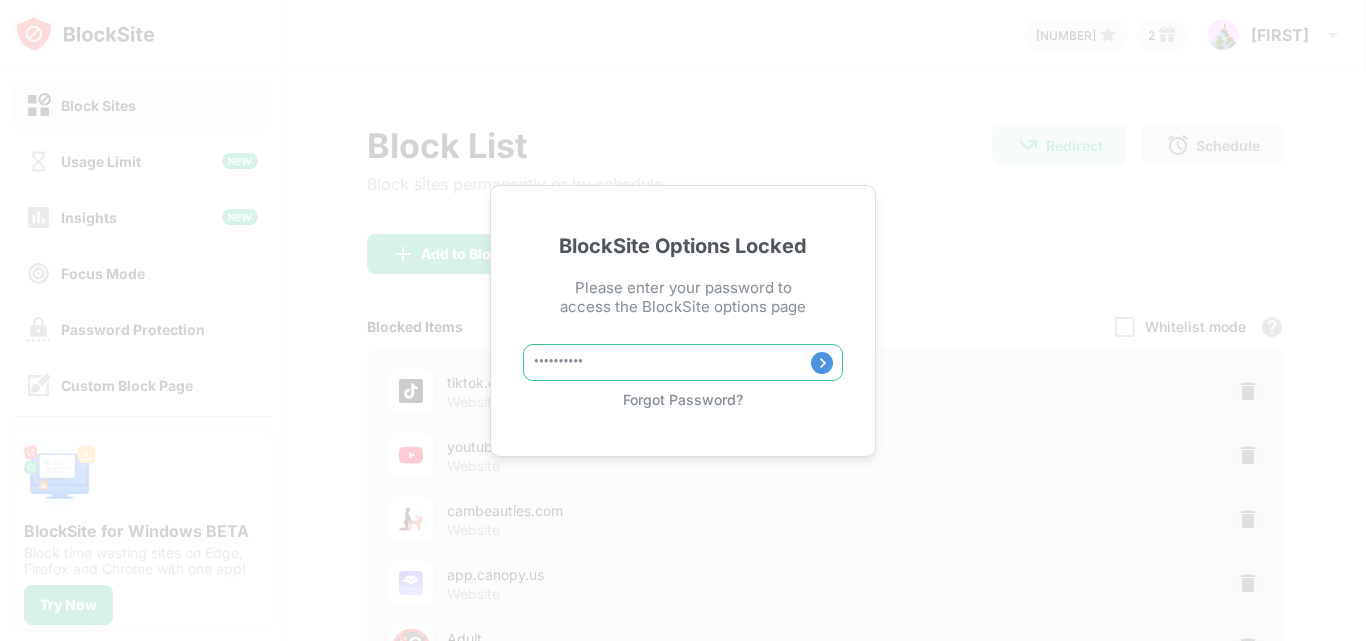 type on "**********" 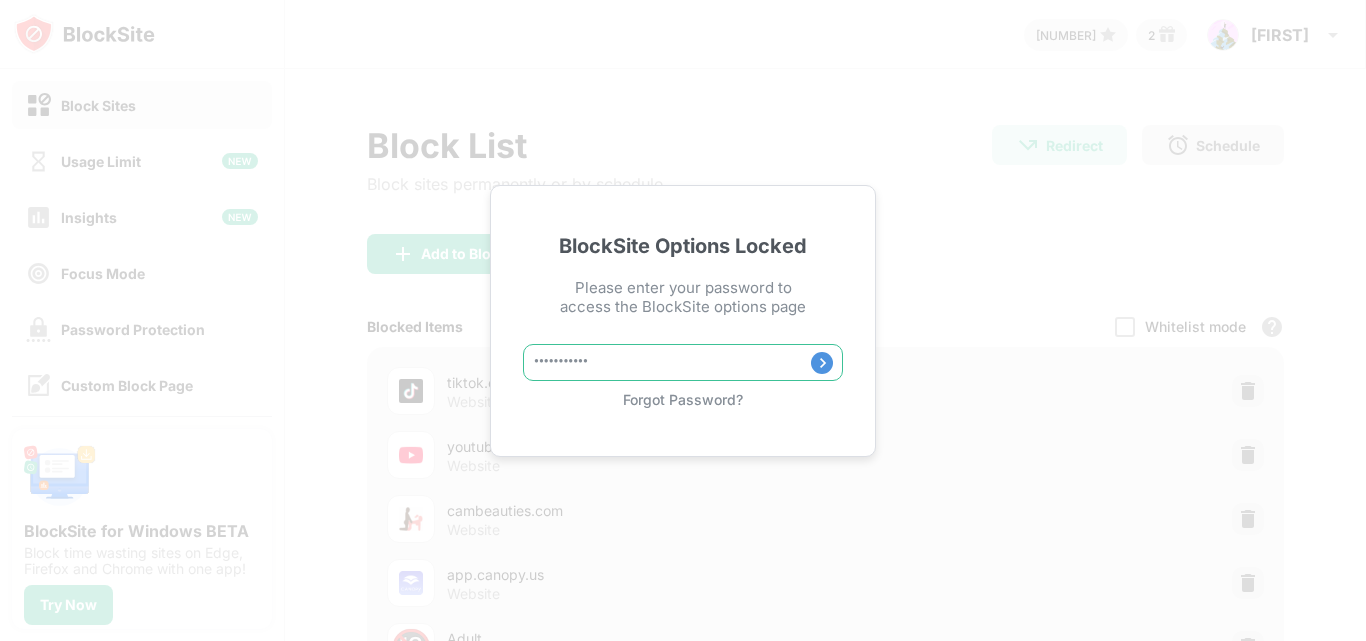 type 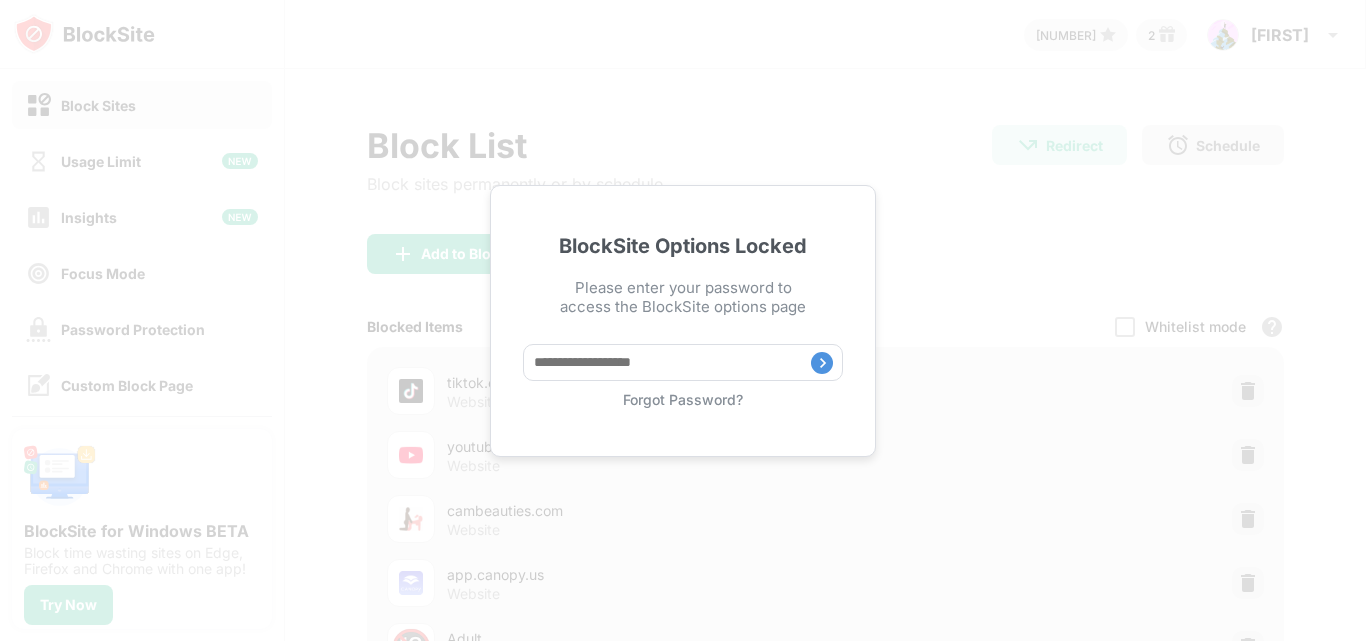 click on "BlockSite Options Locked Please enter your password to access the BlockSite options page Forgot Password?" at bounding box center (683, 320) 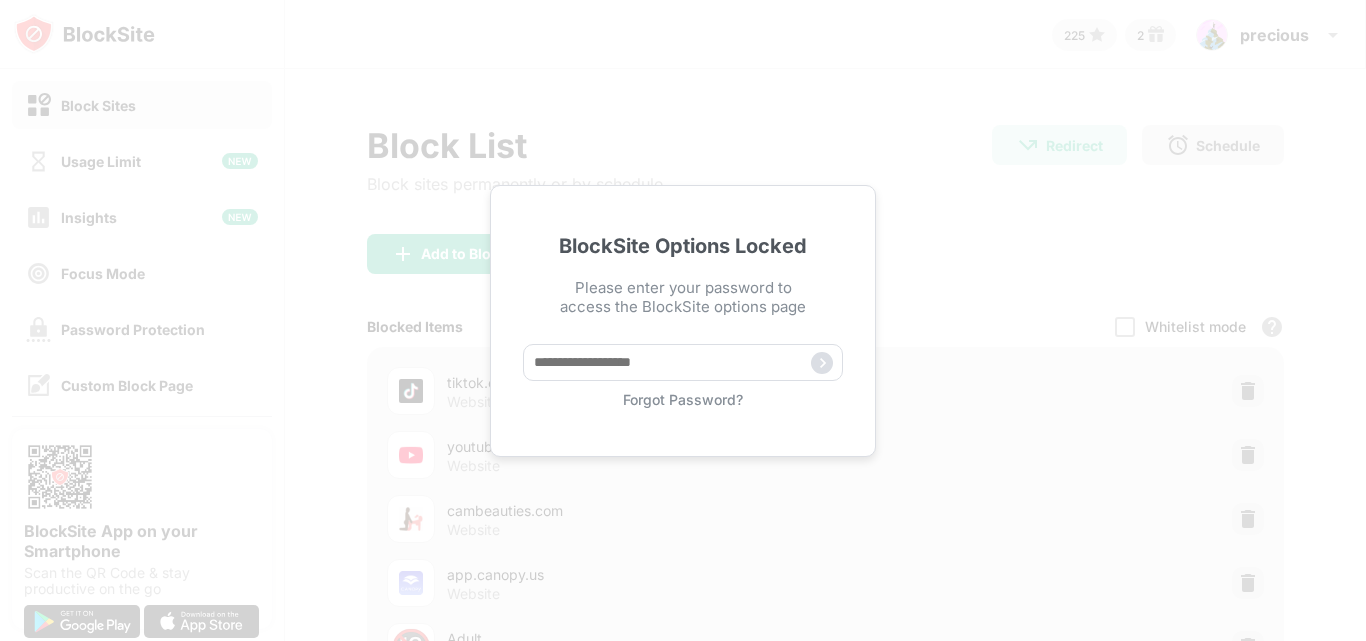 scroll, scrollTop: 0, scrollLeft: 0, axis: both 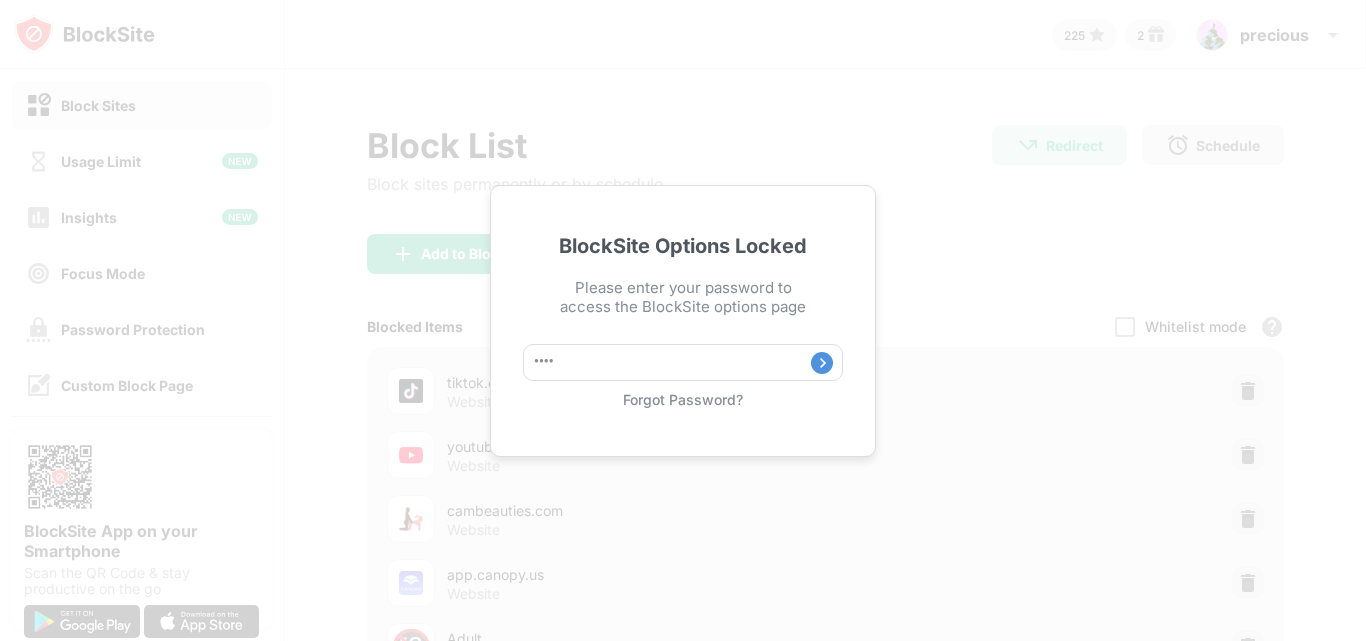 type on "*****" 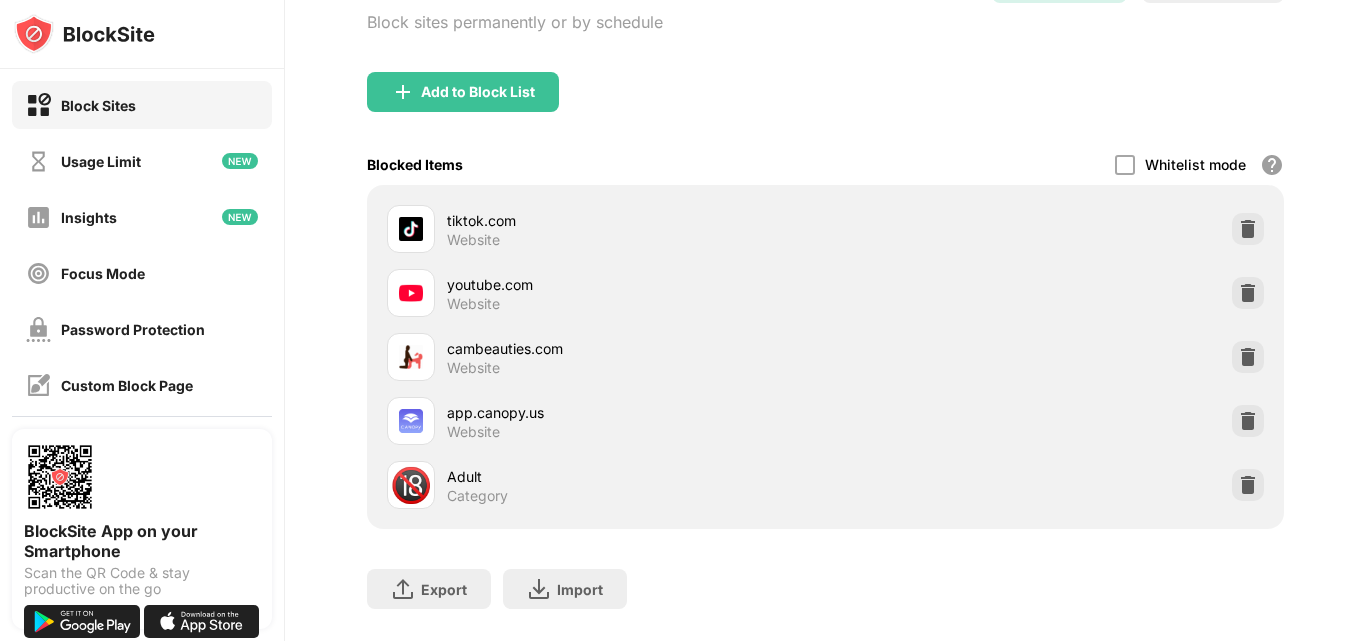 scroll, scrollTop: 221, scrollLeft: 0, axis: vertical 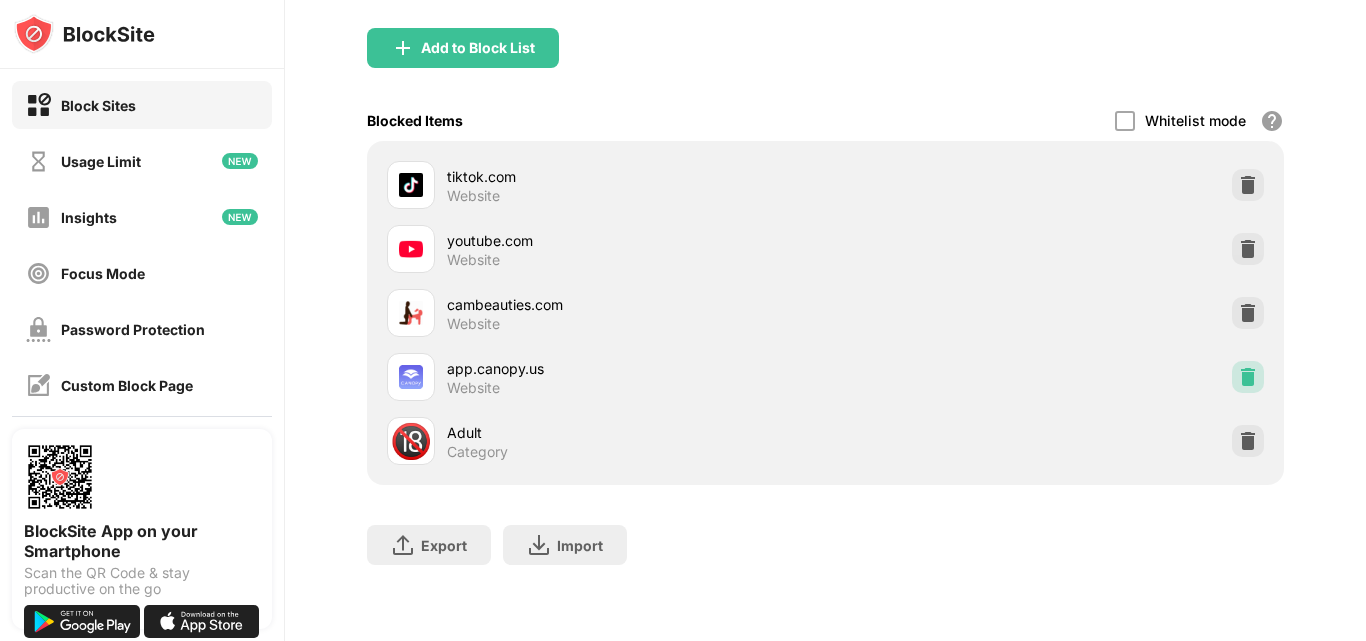 click at bounding box center (1248, 377) 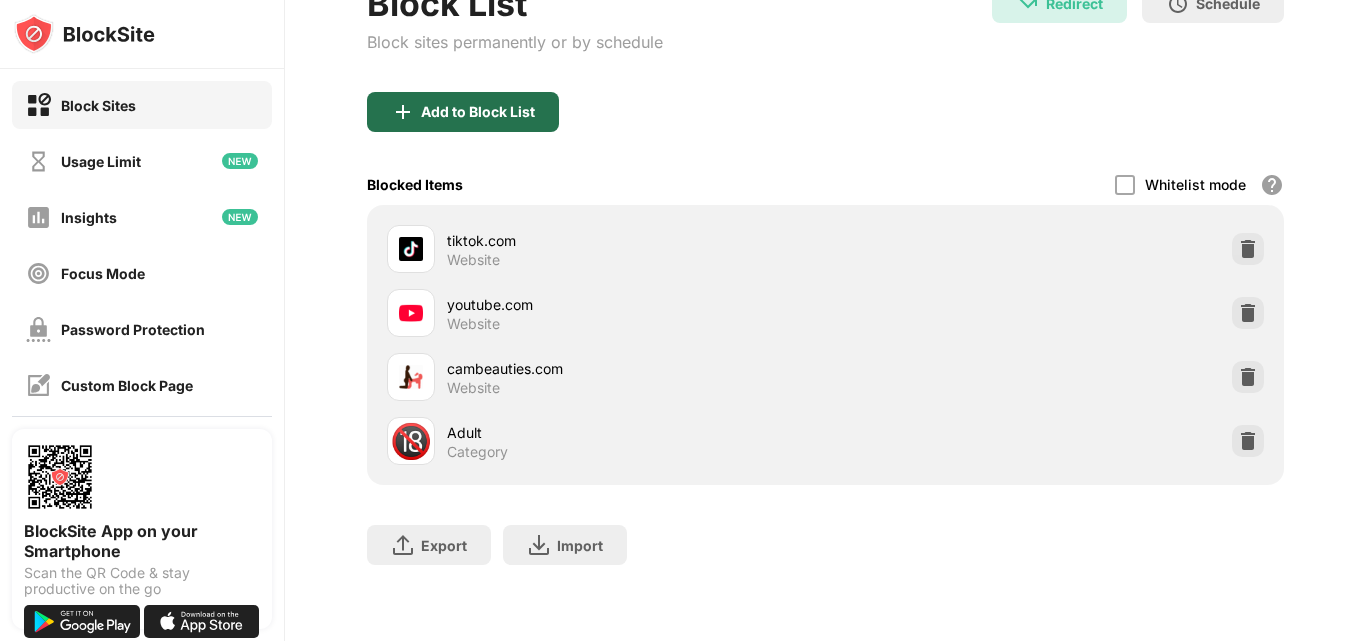 click on "Add to Block List" at bounding box center (478, 112) 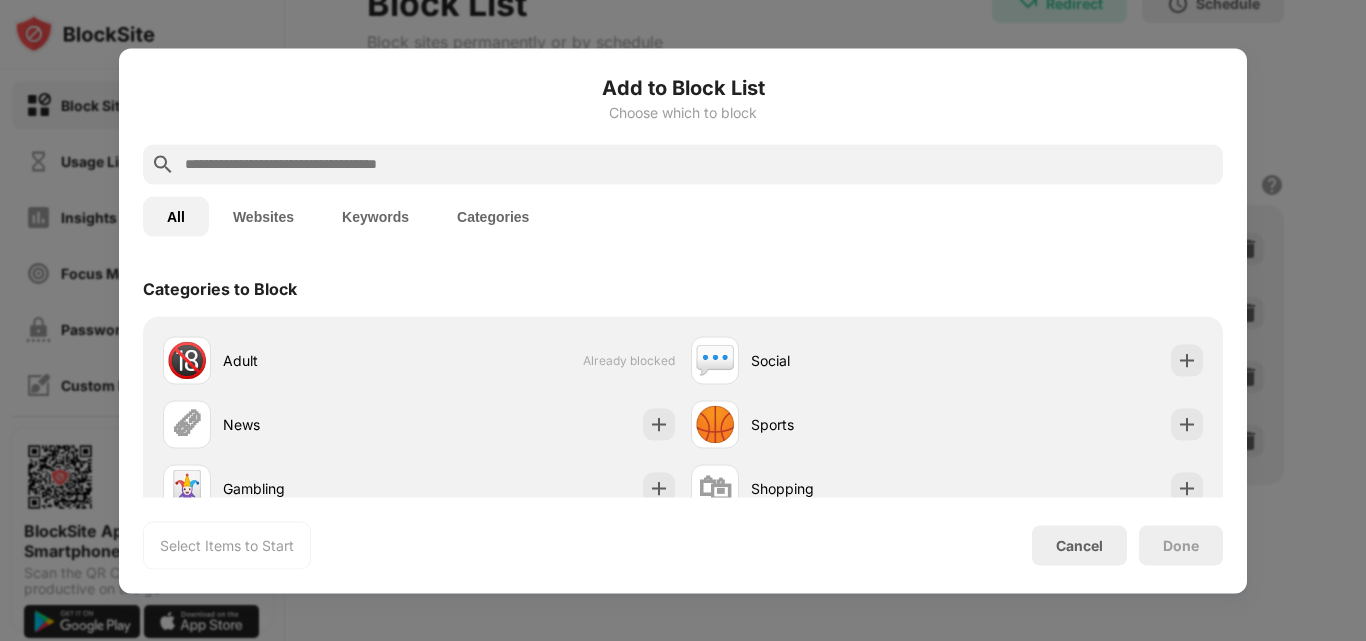 click at bounding box center [699, 164] 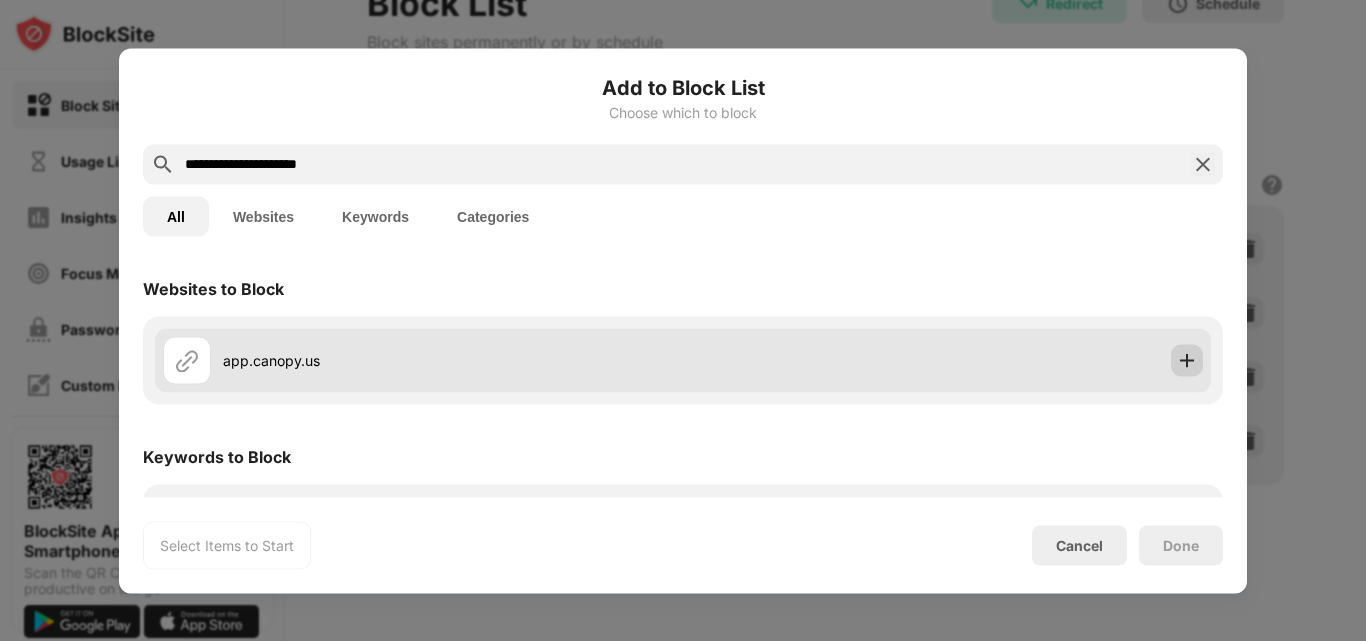 type on "**********" 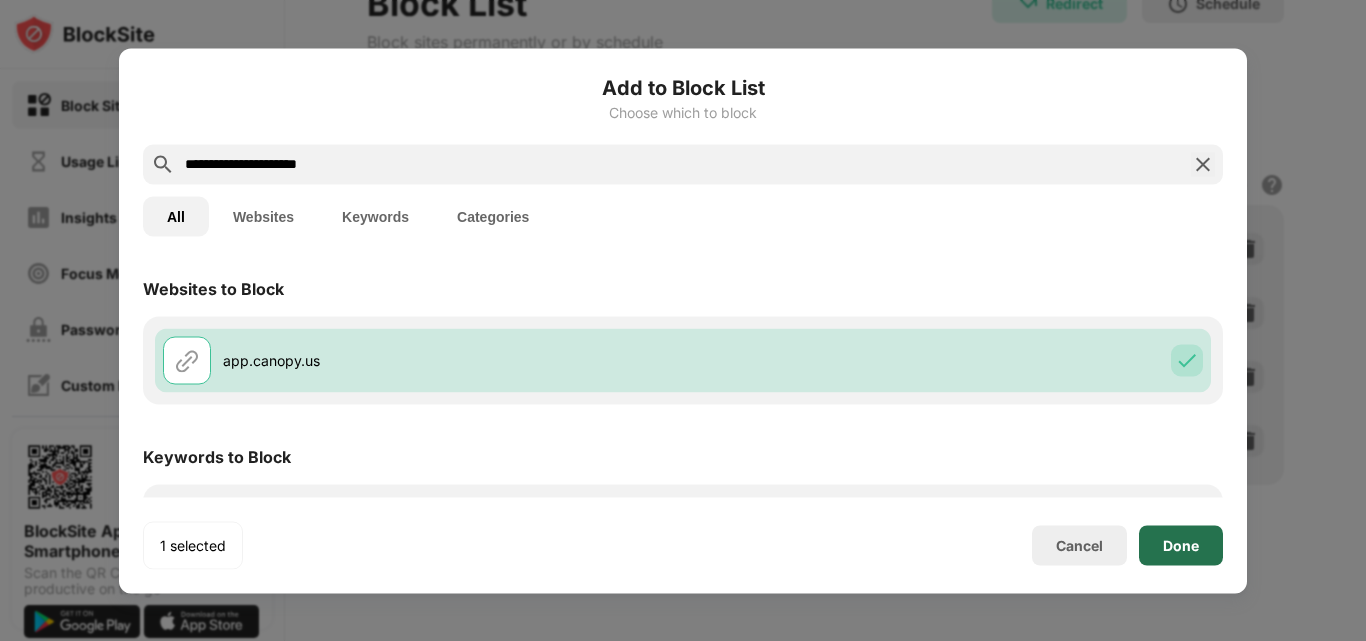 click on "Done" at bounding box center [1181, 545] 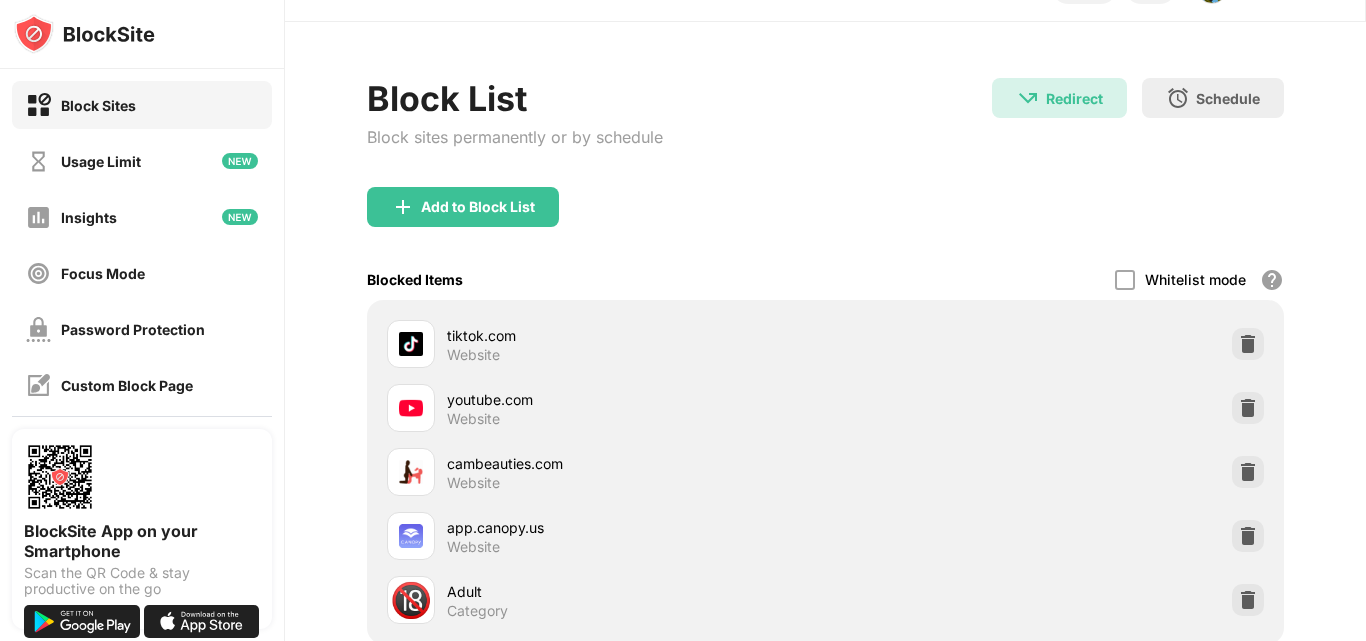 scroll, scrollTop: 0, scrollLeft: 0, axis: both 